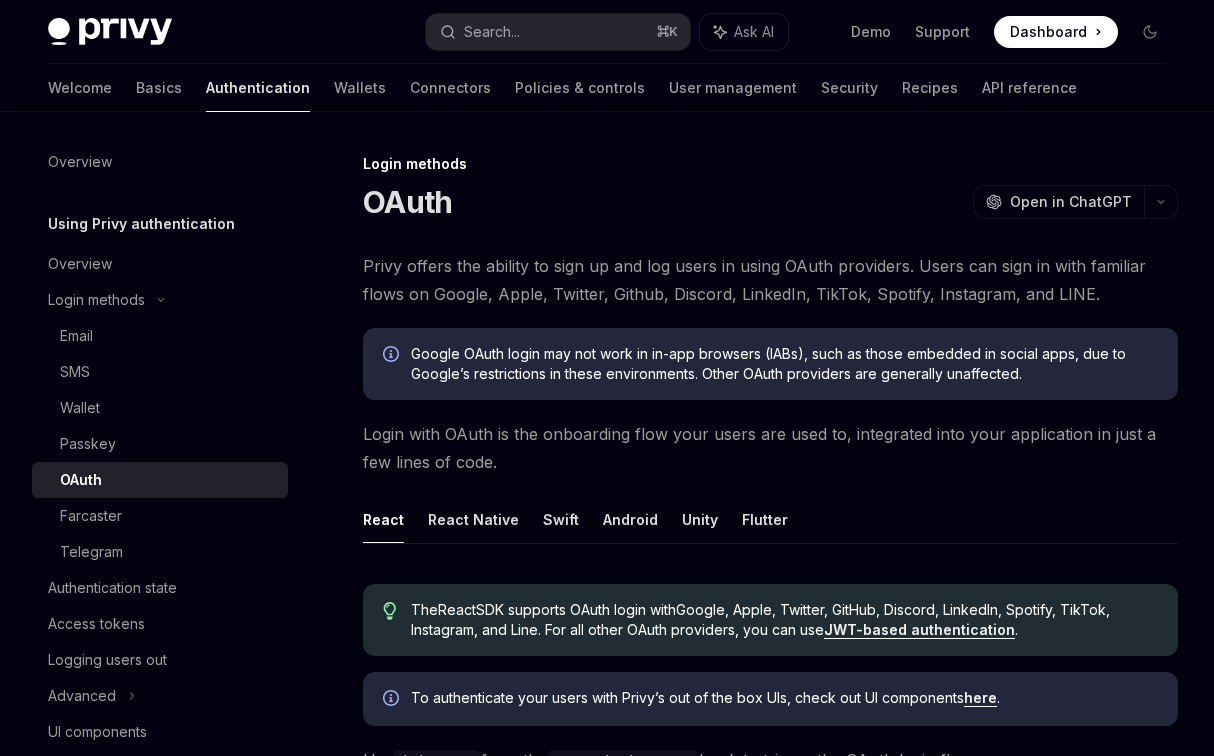 scroll, scrollTop: 3268, scrollLeft: 0, axis: vertical 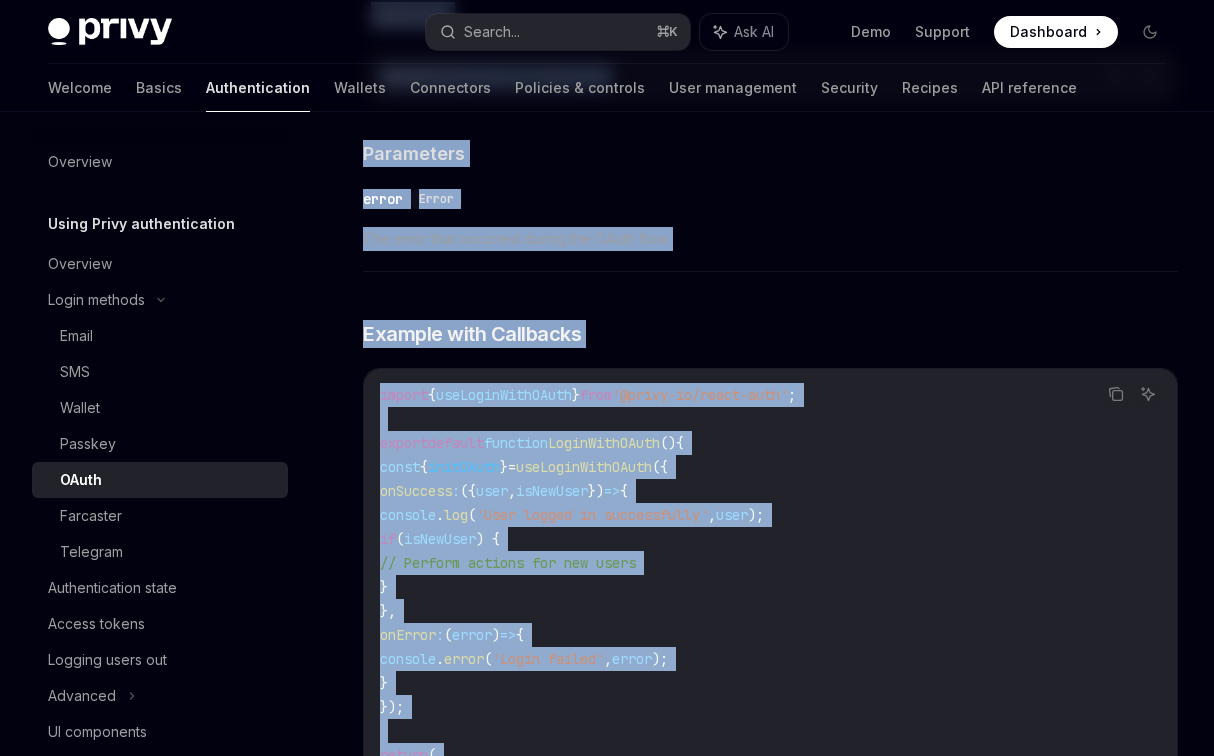 click on "Search..." at bounding box center (492, 32) 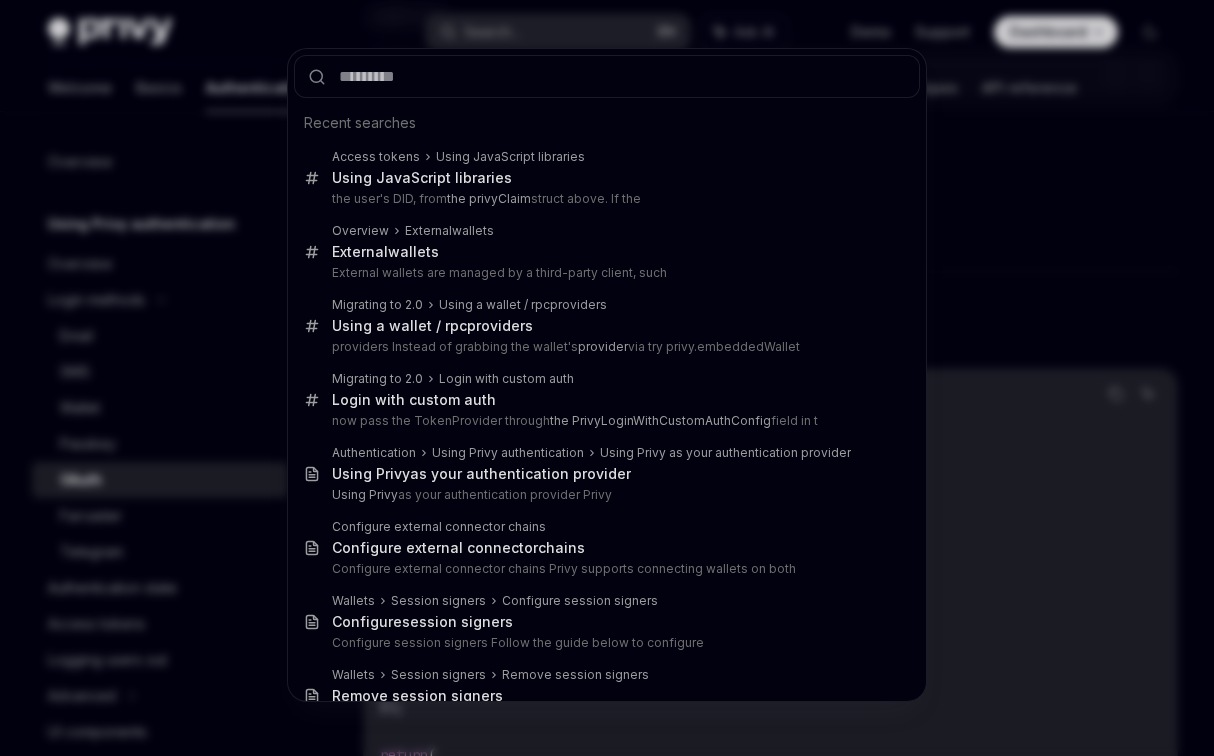 type on "**********" 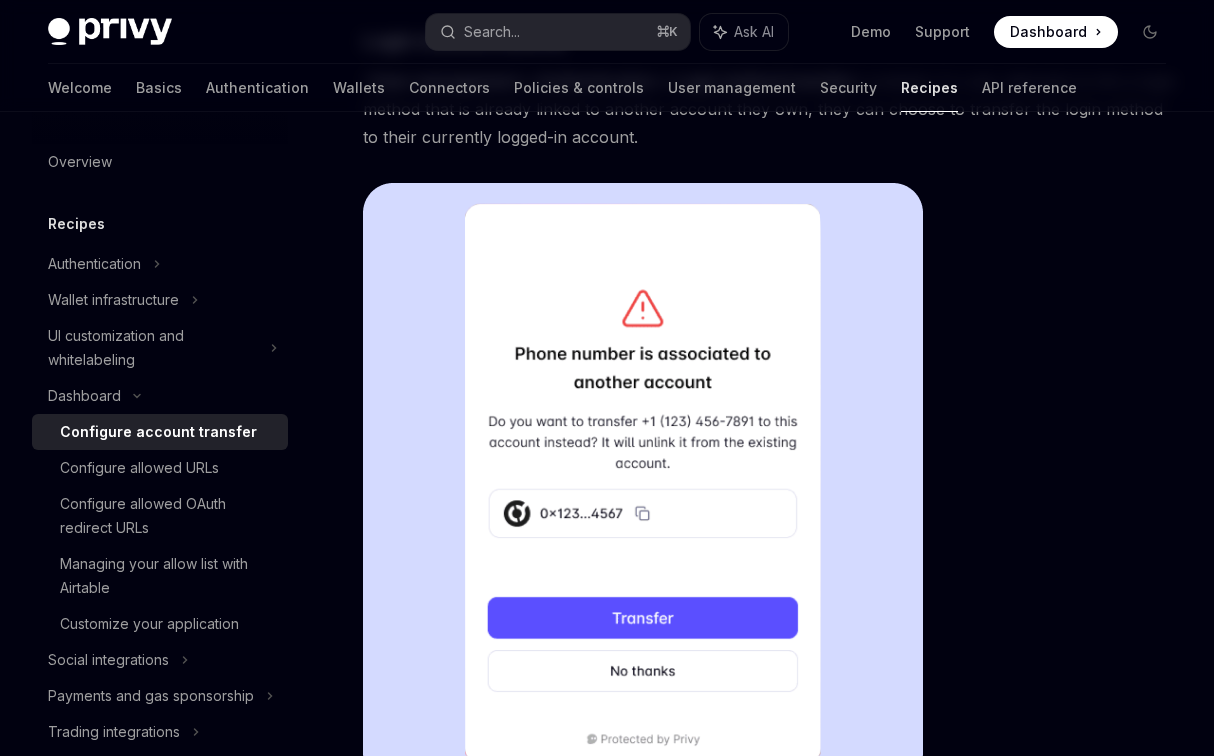 scroll, scrollTop: 0, scrollLeft: 0, axis: both 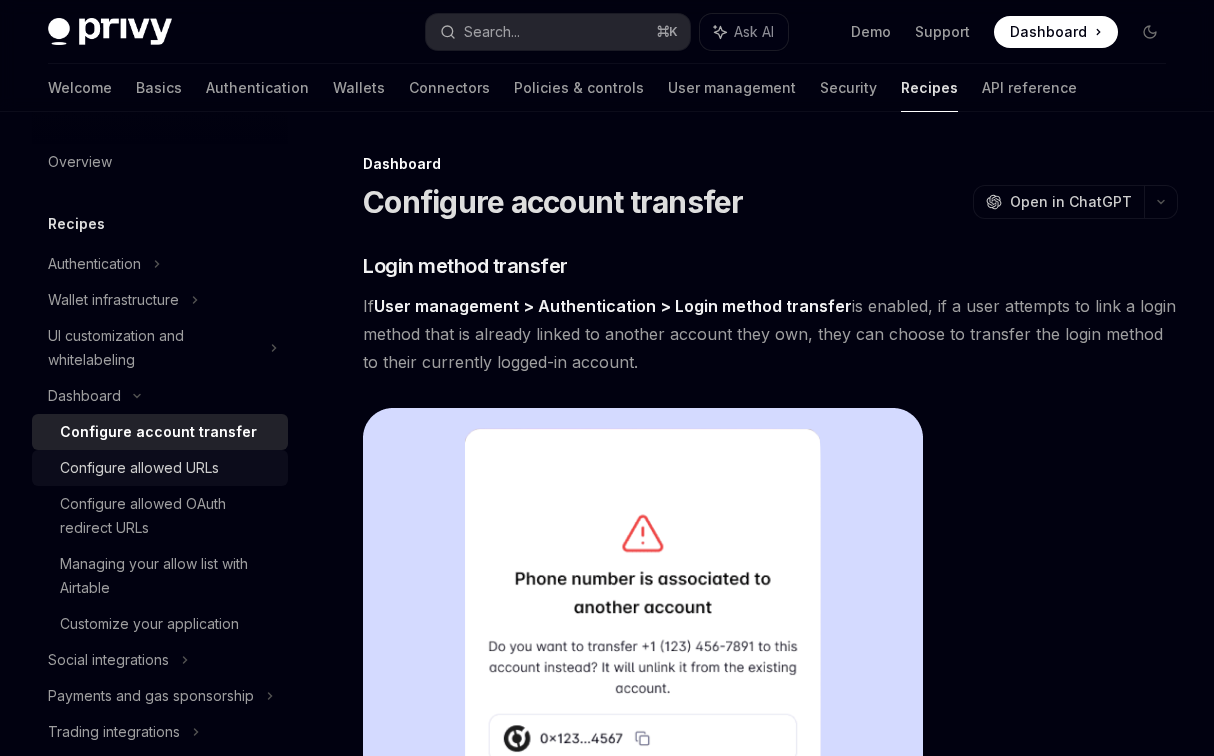 click on "Configure allowed URLs" at bounding box center [160, 468] 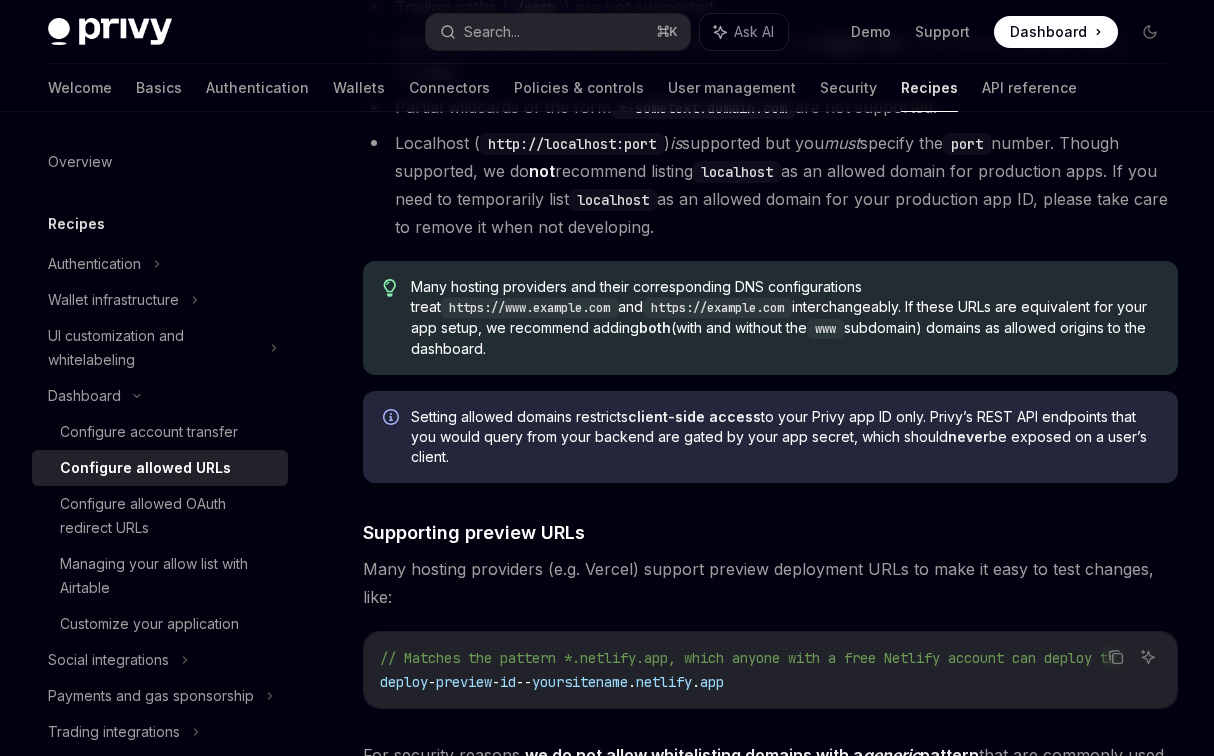 scroll, scrollTop: 1184, scrollLeft: 0, axis: vertical 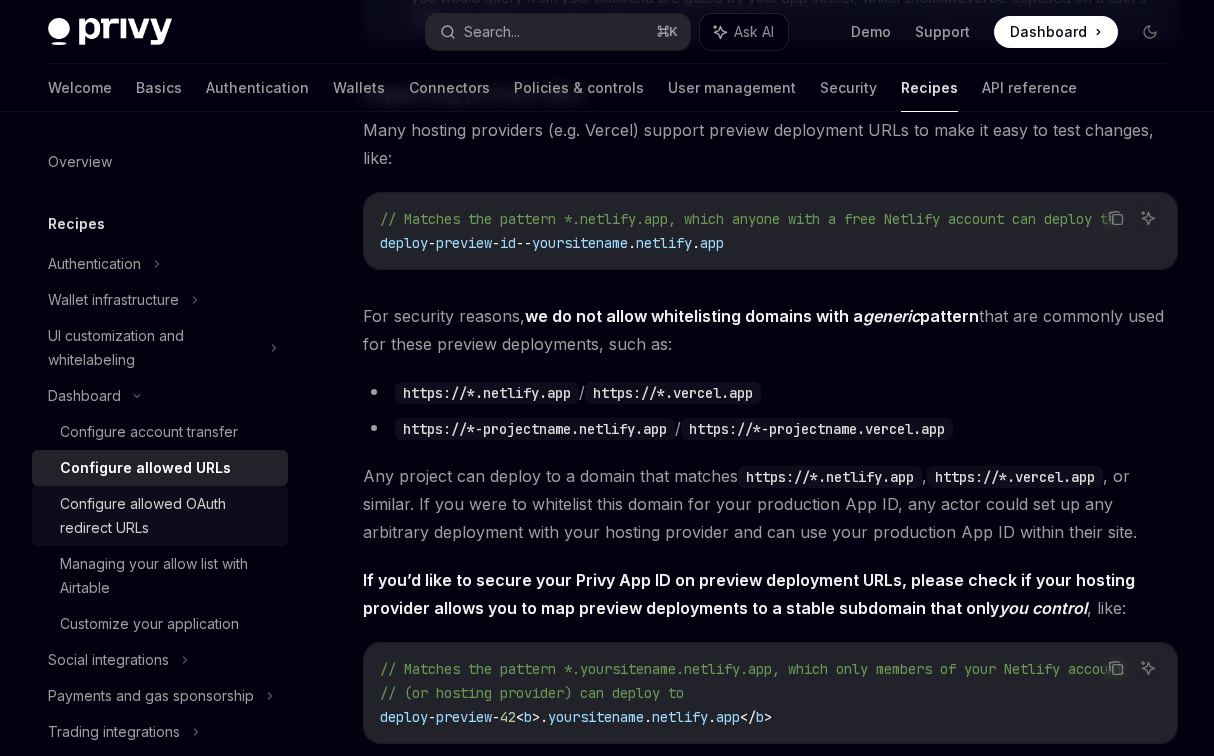 click on "Configure allowed OAuth redirect URLs" at bounding box center (168, 516) 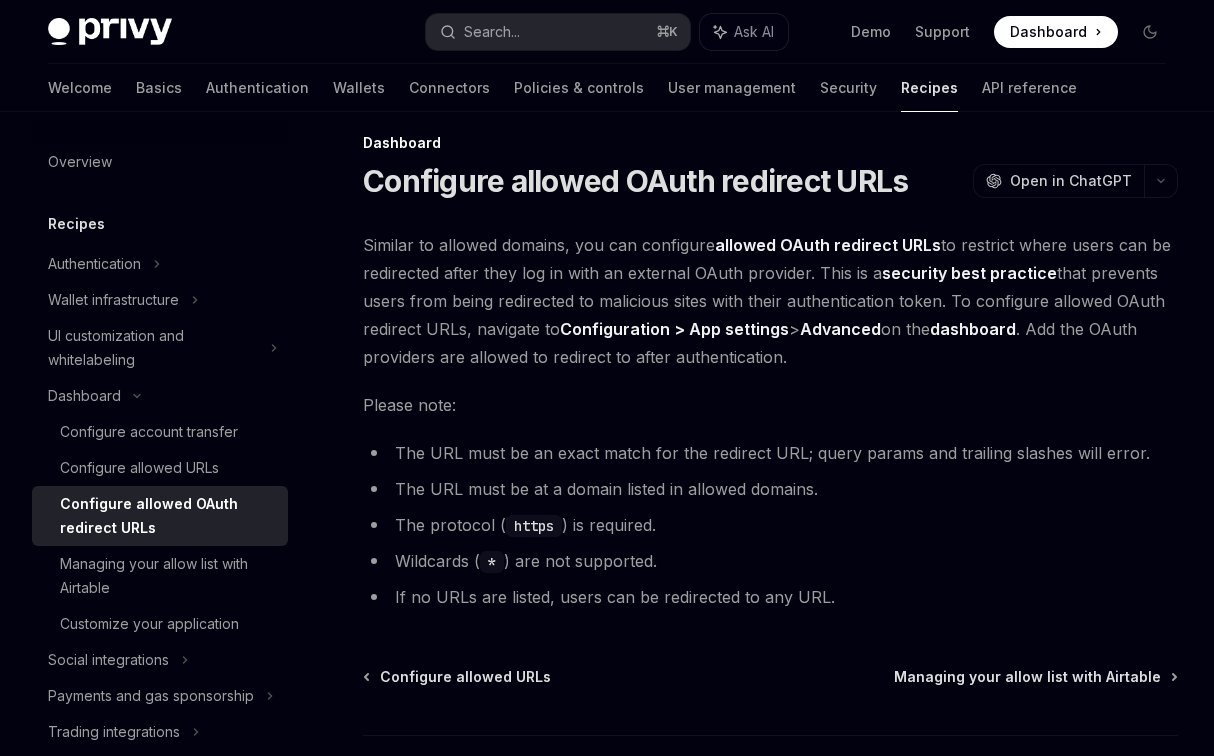 scroll, scrollTop: 16, scrollLeft: 0, axis: vertical 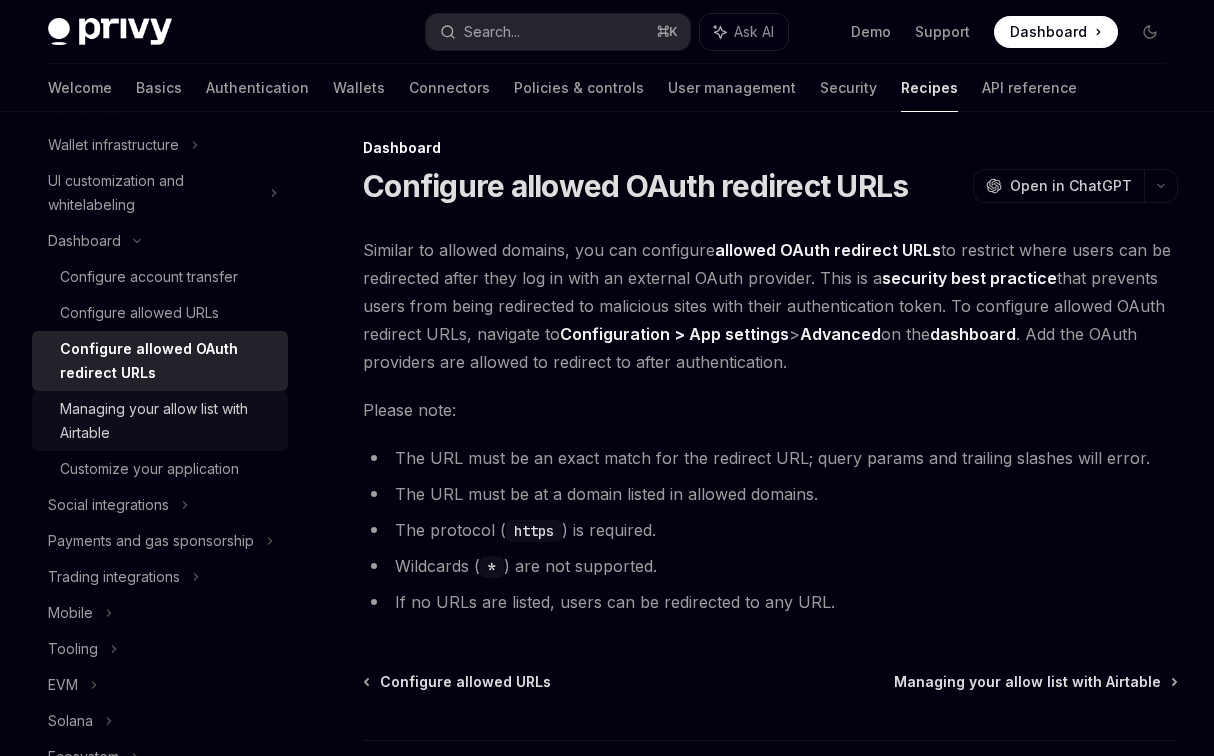 click on "Managing your allow list with Airtable" at bounding box center (168, 421) 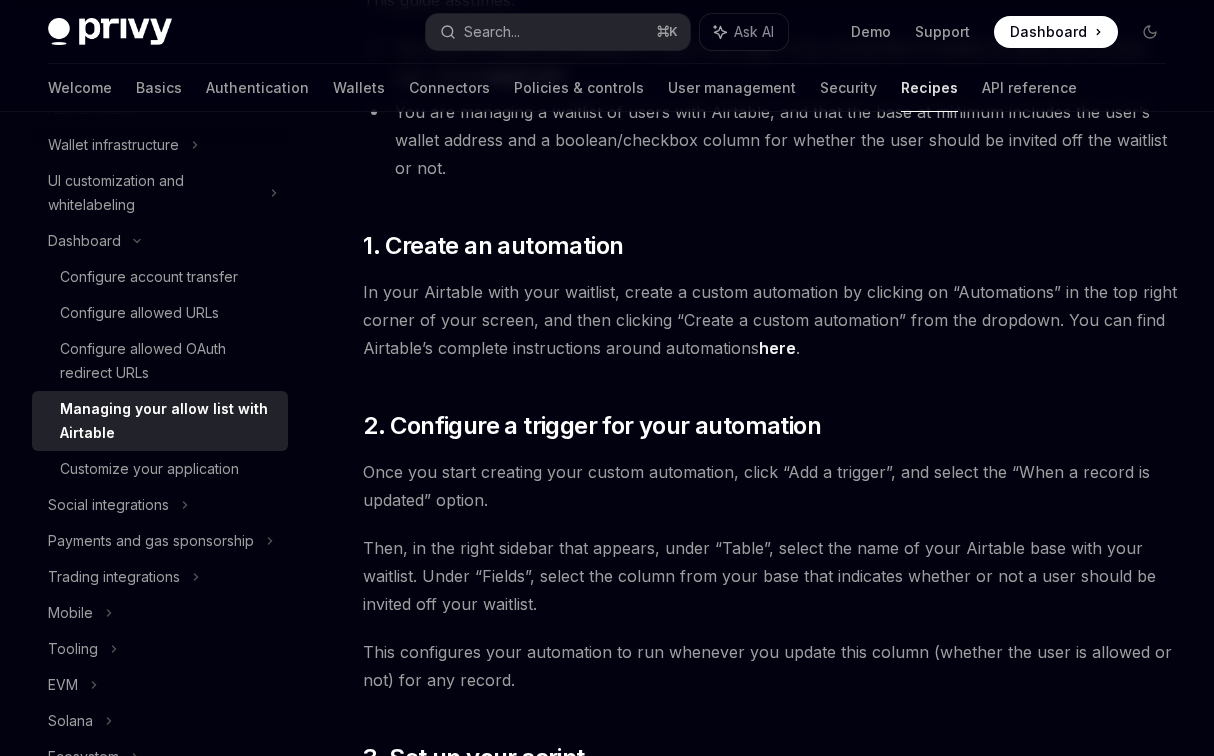 scroll, scrollTop: 503, scrollLeft: 0, axis: vertical 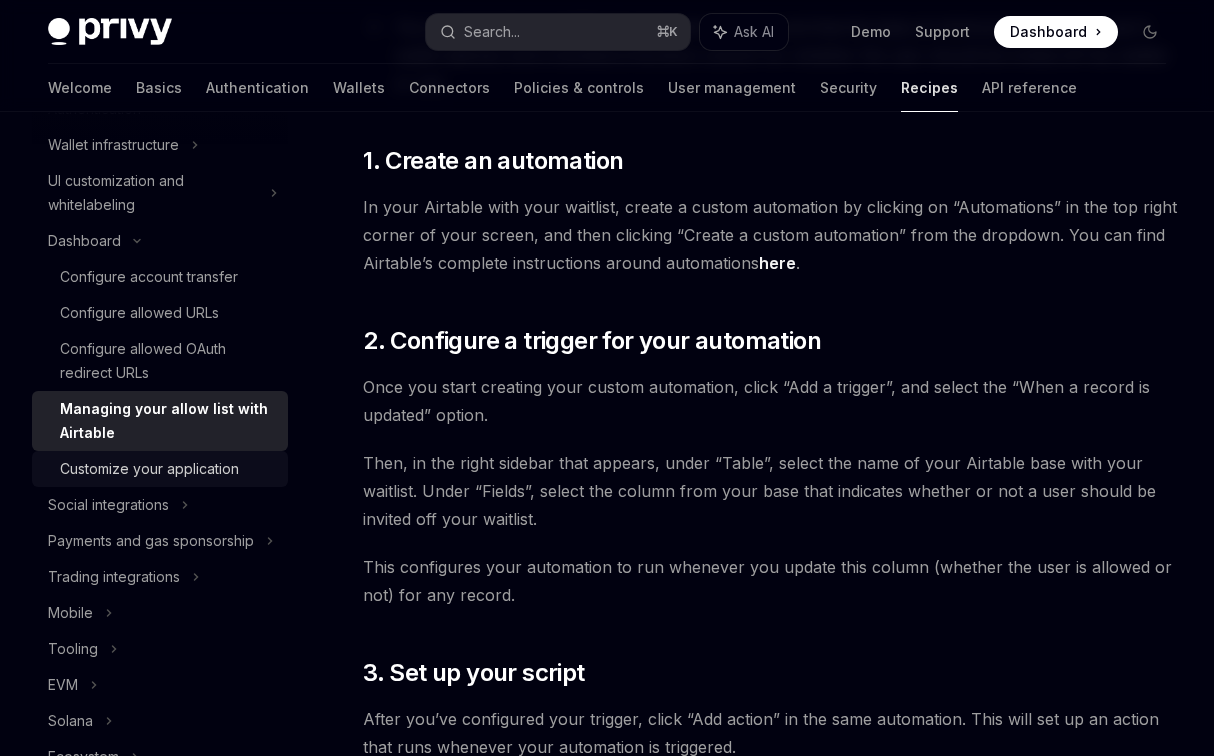 click on "Customize your application" at bounding box center [149, 469] 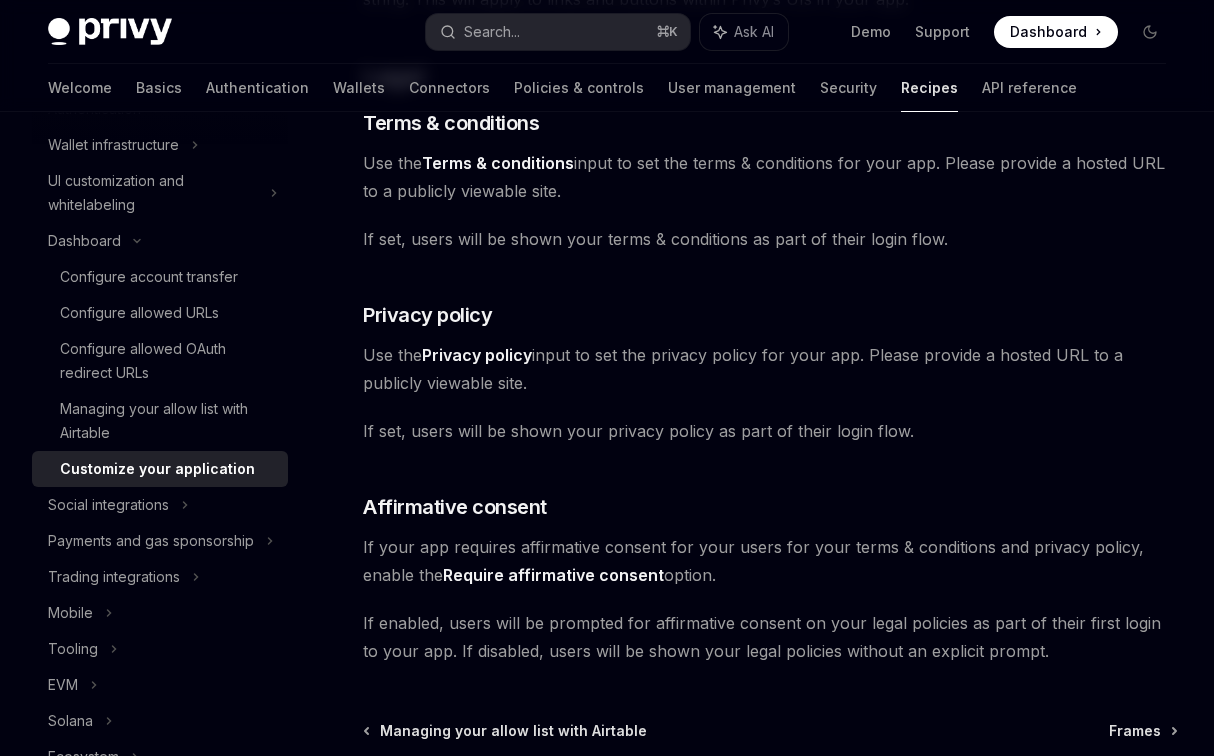 scroll, scrollTop: 1221, scrollLeft: 0, axis: vertical 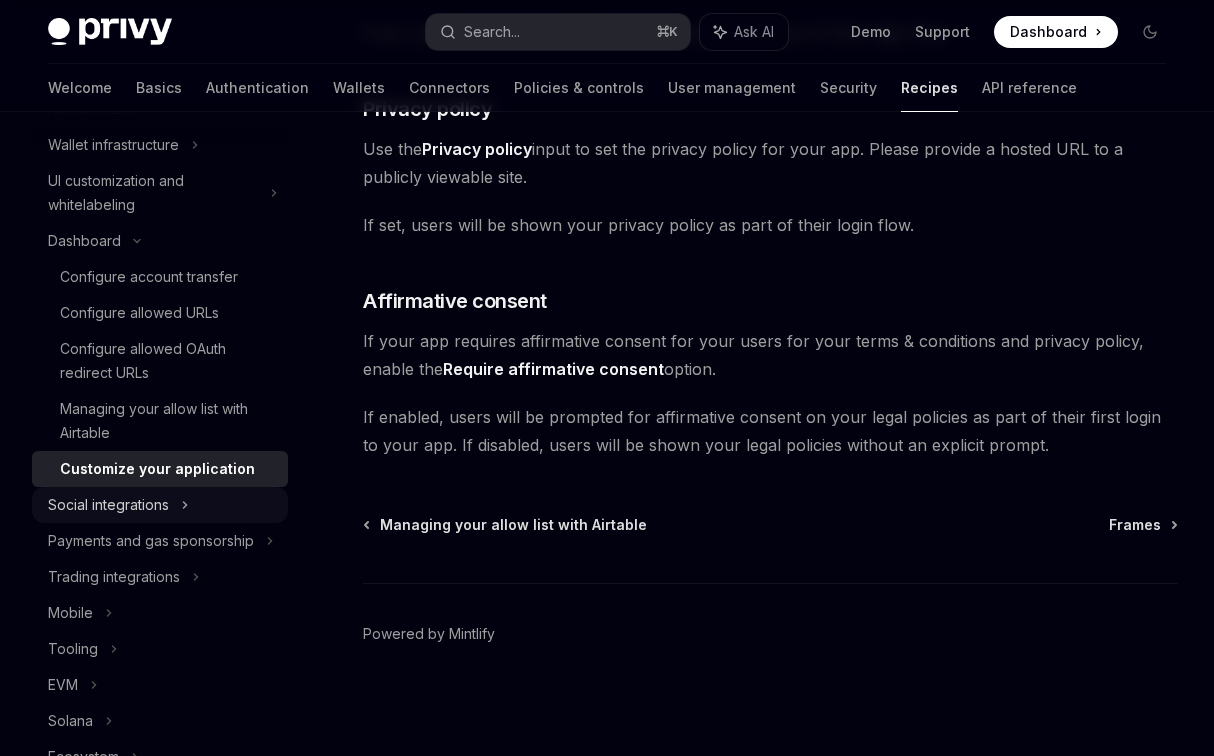 click on "Social integrations" at bounding box center (108, 505) 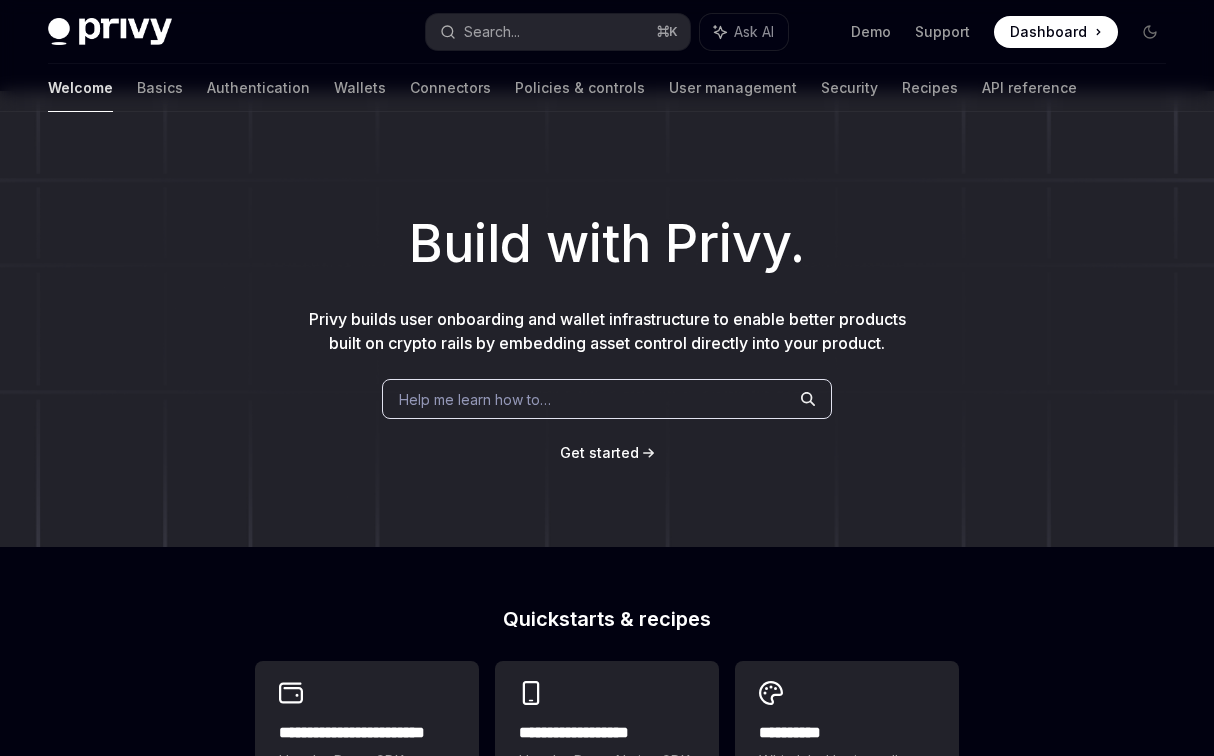 scroll, scrollTop: 33, scrollLeft: 0, axis: vertical 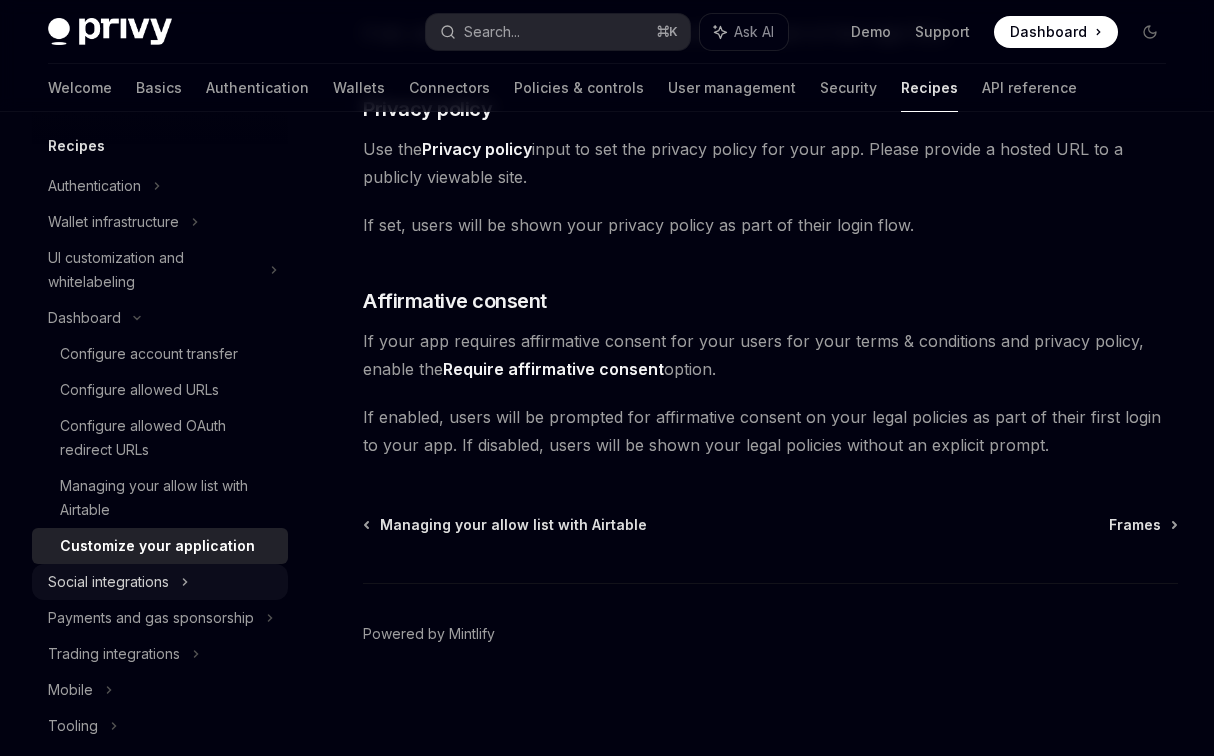 click on "Social integrations" at bounding box center [160, 582] 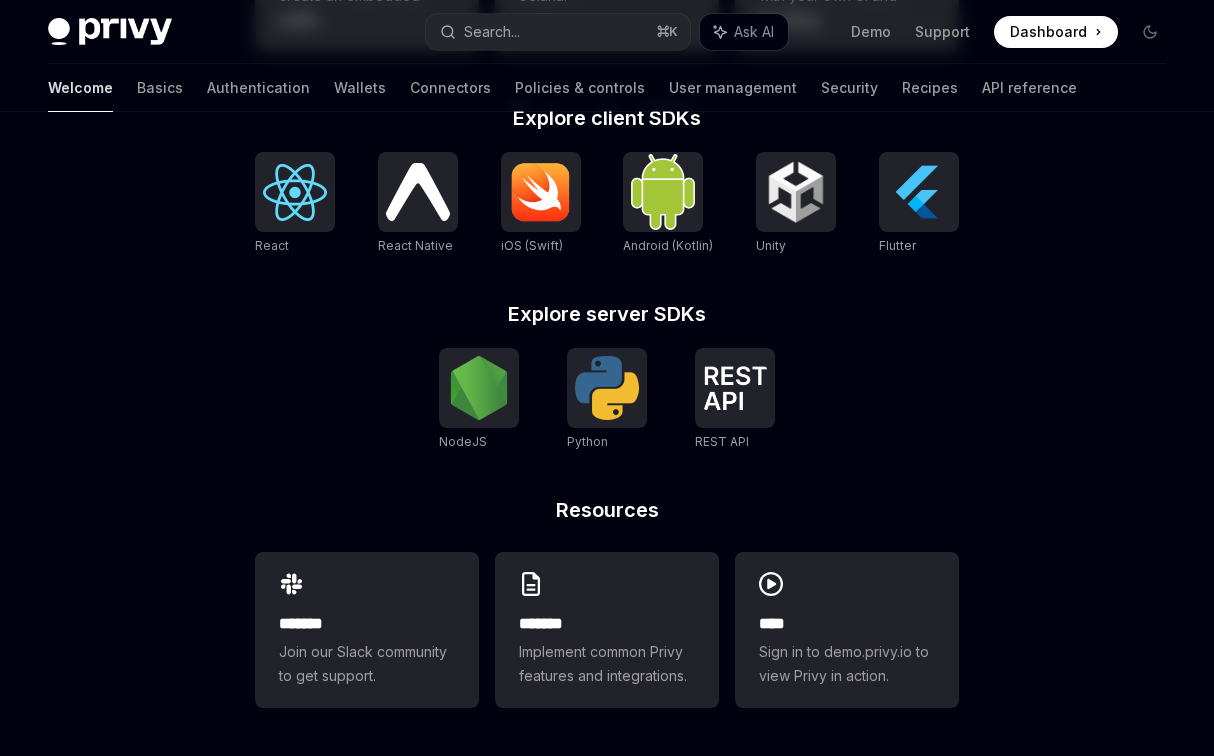 scroll, scrollTop: 0, scrollLeft: 0, axis: both 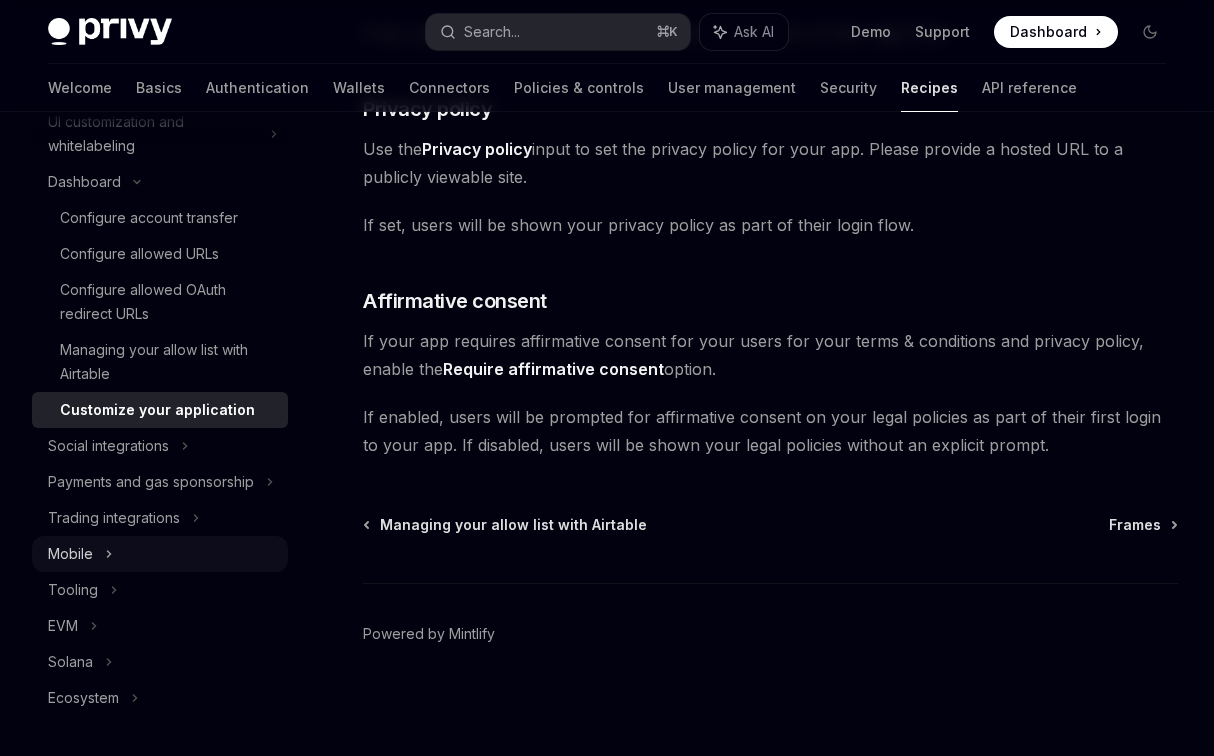 click on "Mobile" at bounding box center [160, 554] 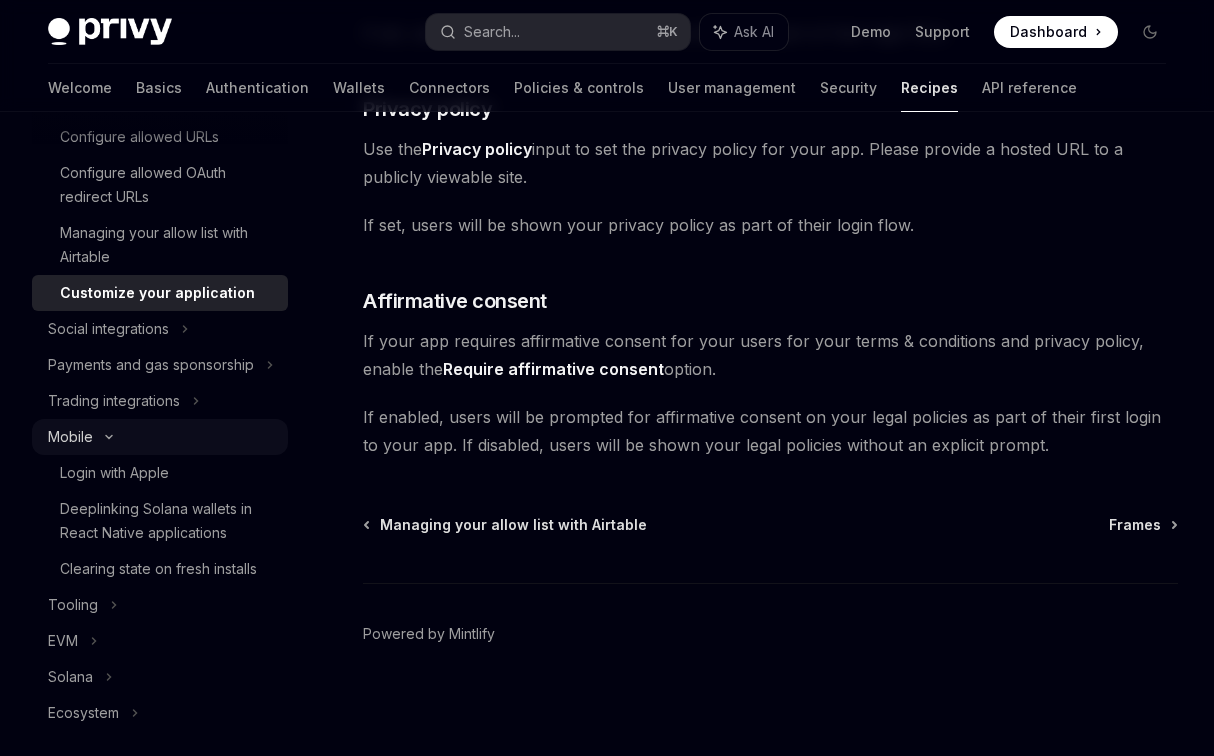 scroll, scrollTop: 335, scrollLeft: 0, axis: vertical 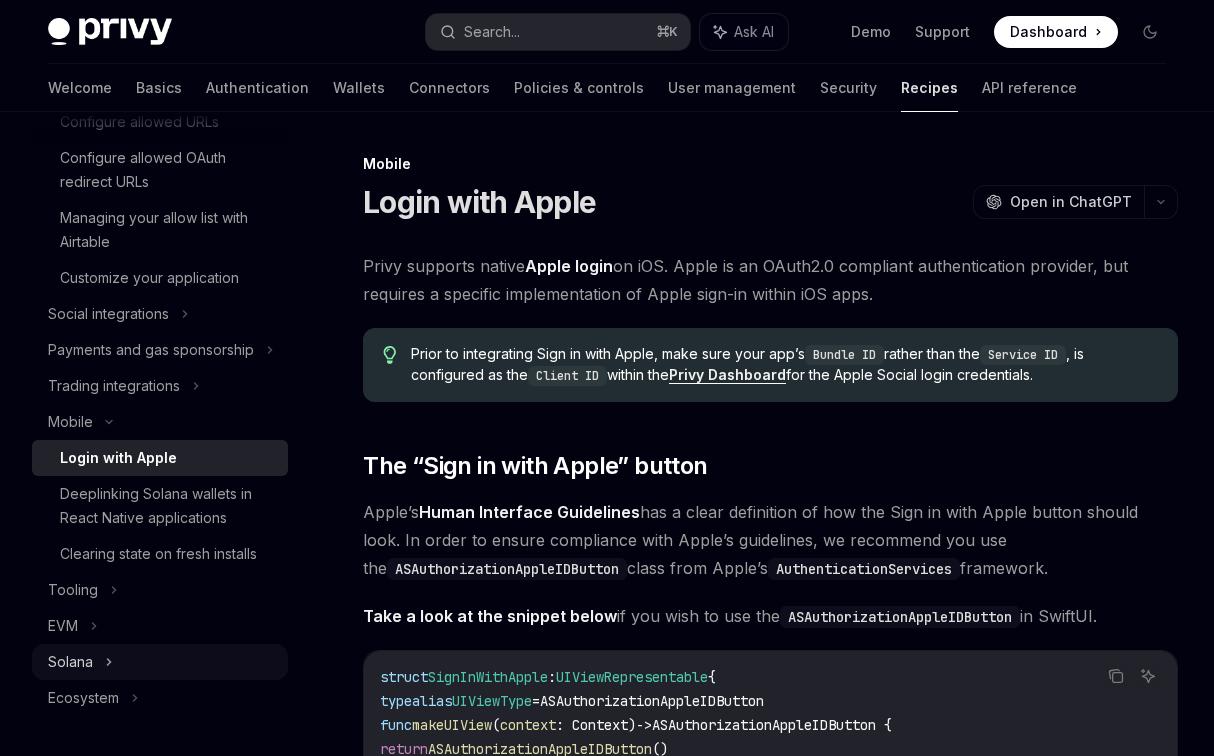 click on "Solana" at bounding box center [160, 662] 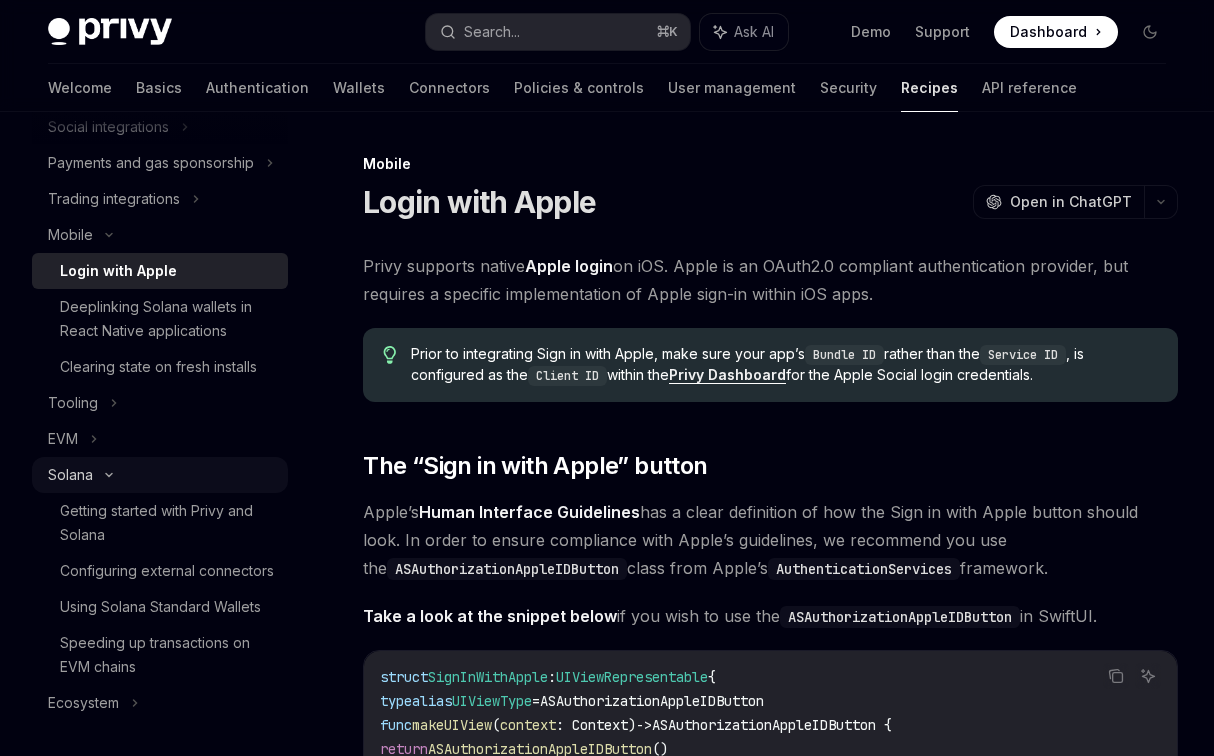 scroll, scrollTop: 538, scrollLeft: 0, axis: vertical 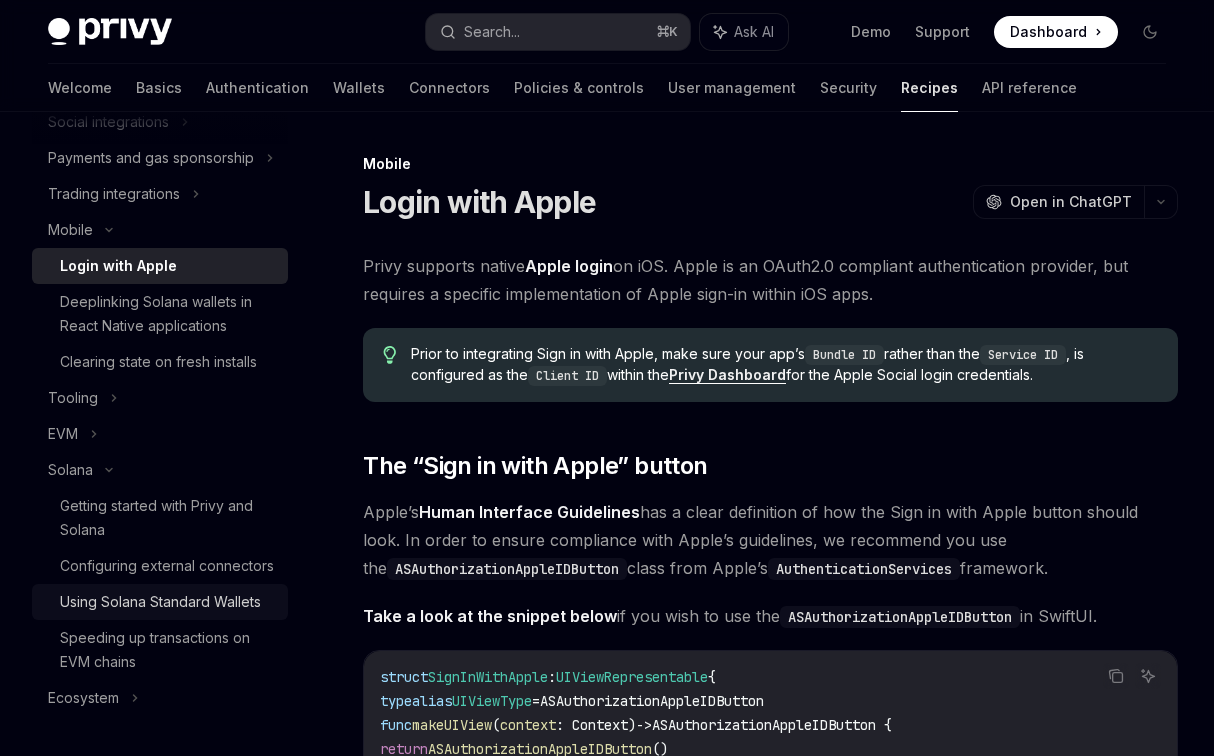 click on "Using Solana Standard Wallets" at bounding box center [160, 602] 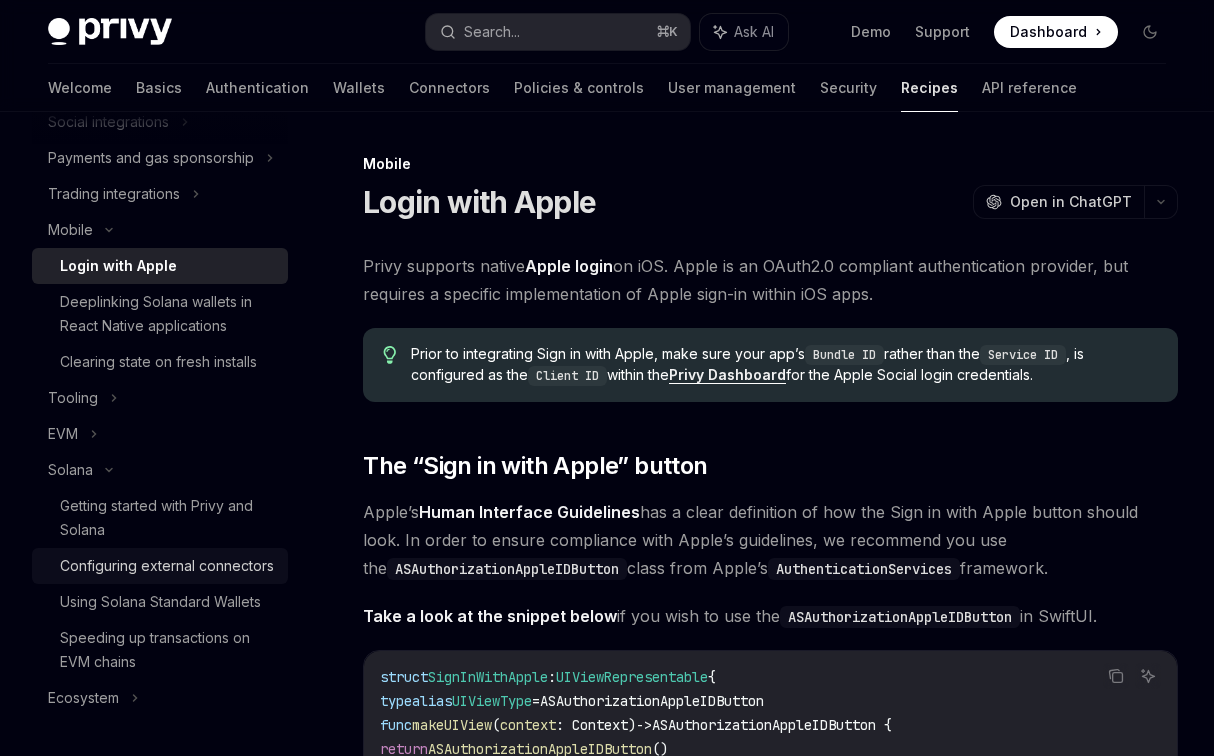 click on "Configuring external connectors" at bounding box center [167, 566] 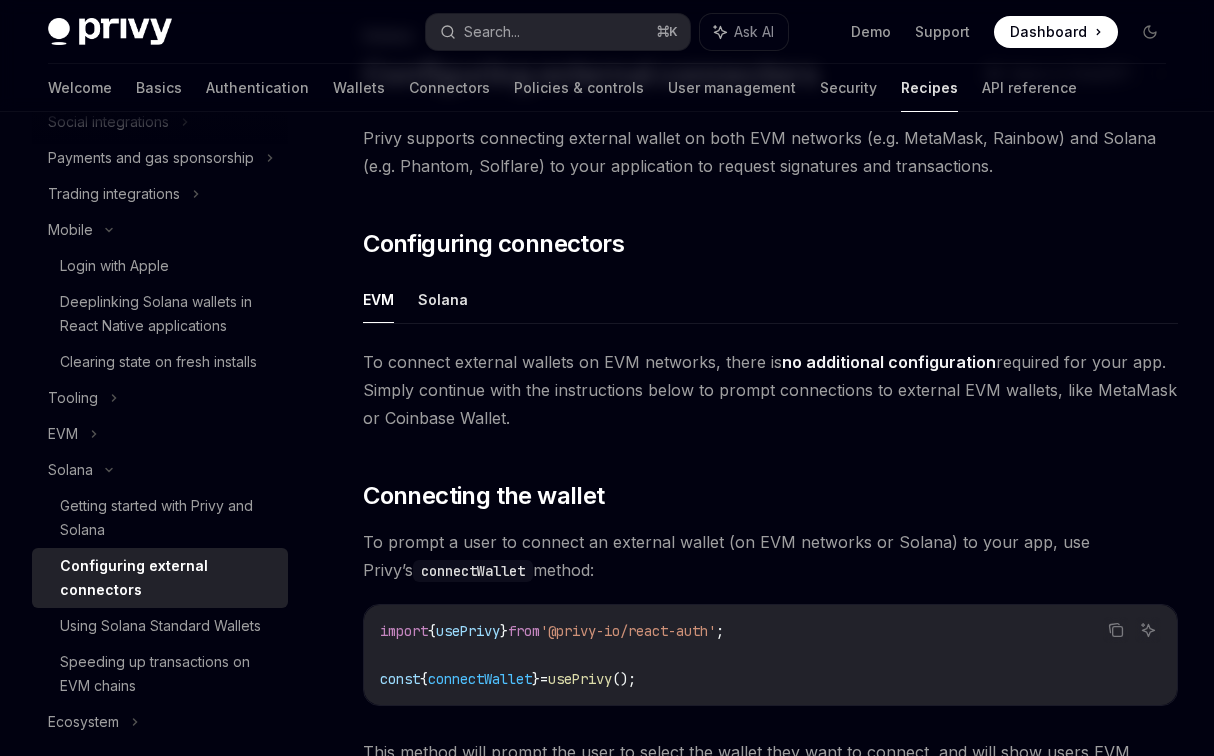 scroll, scrollTop: 122, scrollLeft: 0, axis: vertical 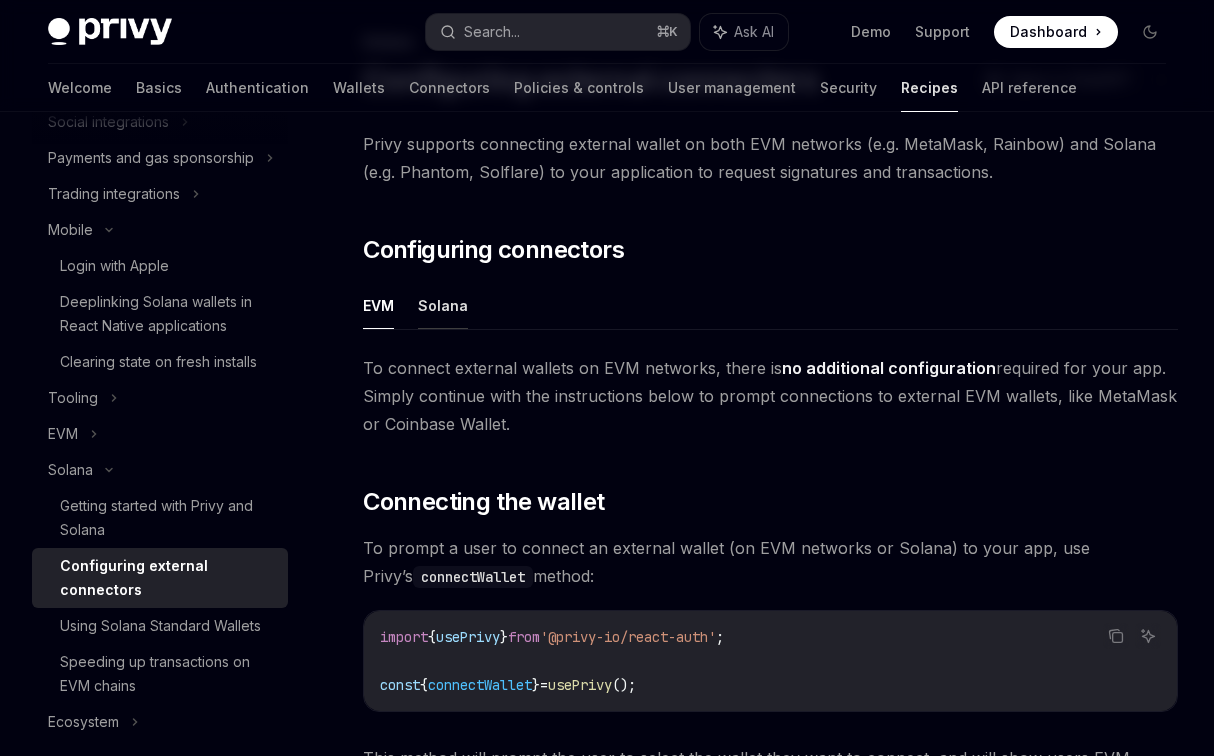 click on "Solana" at bounding box center (443, 305) 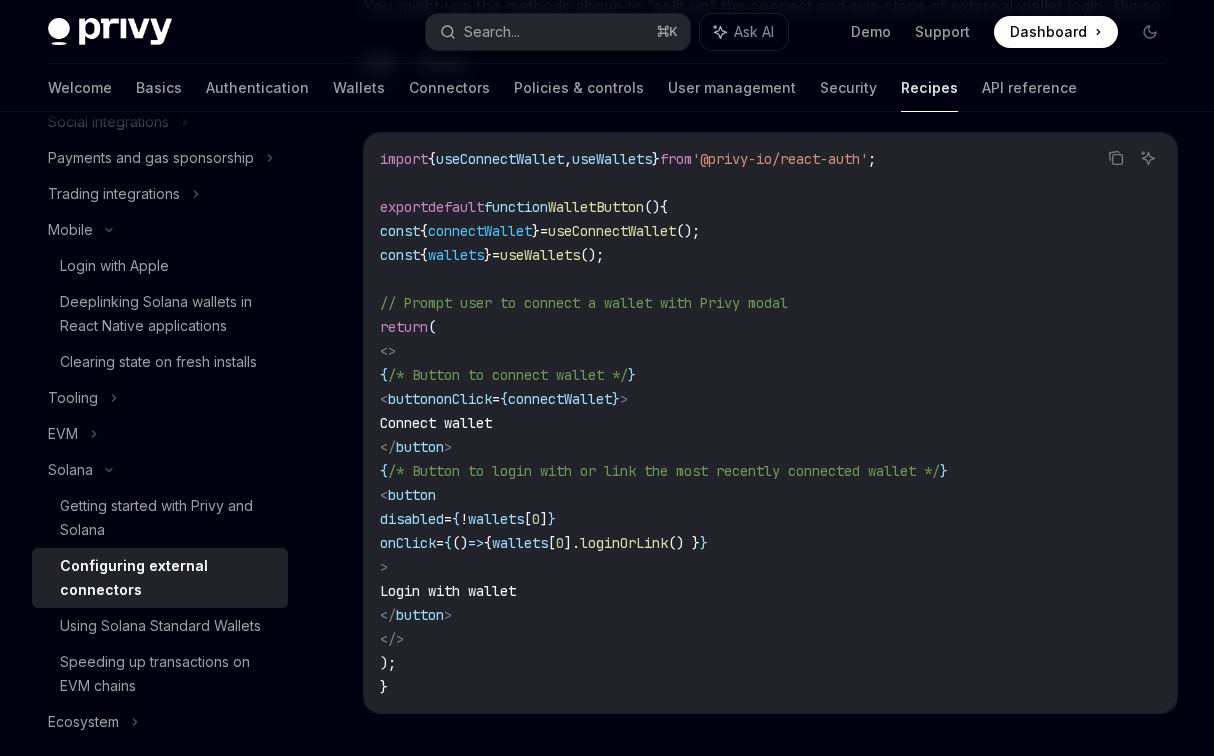 scroll, scrollTop: 4672, scrollLeft: 0, axis: vertical 